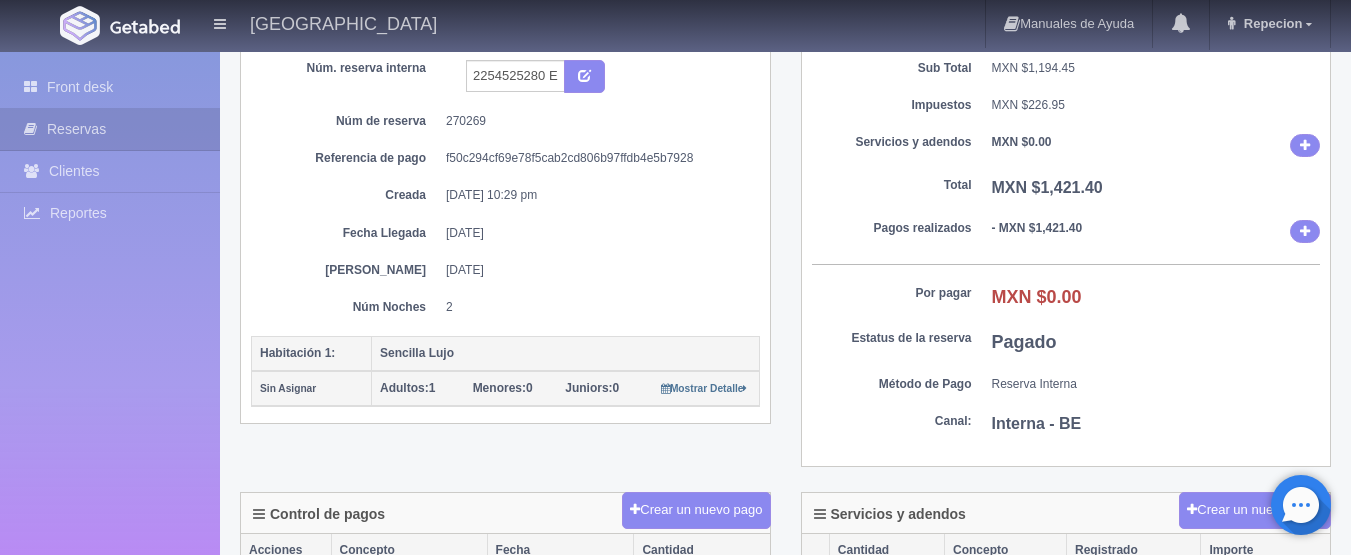 scroll, scrollTop: 143, scrollLeft: 0, axis: vertical 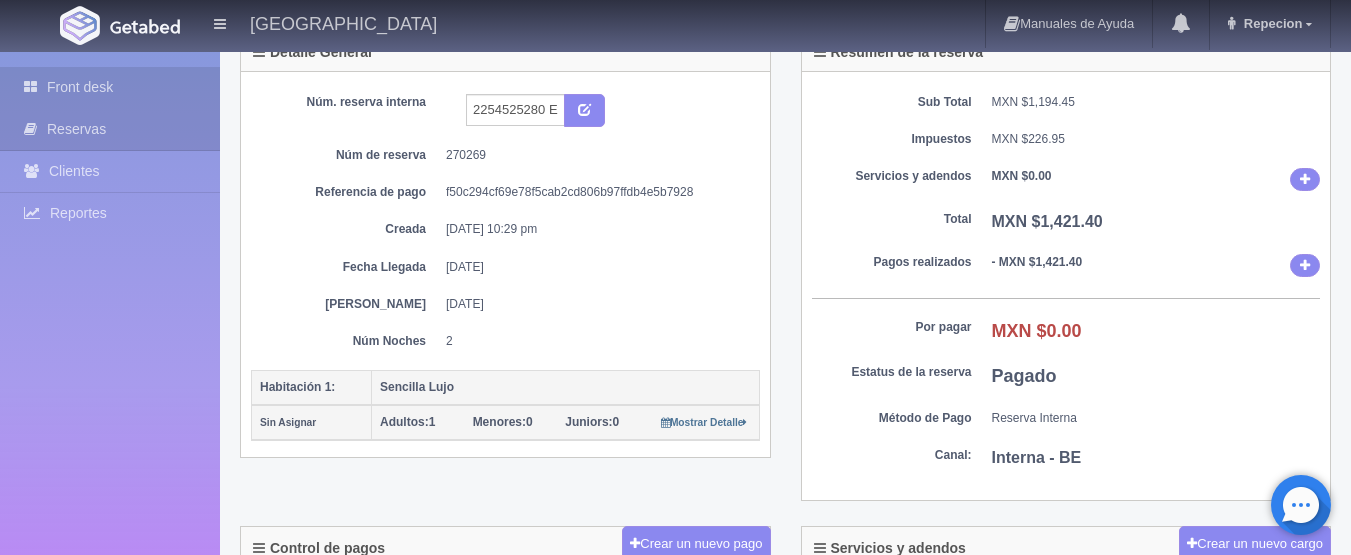 click on "Front desk" at bounding box center (110, 87) 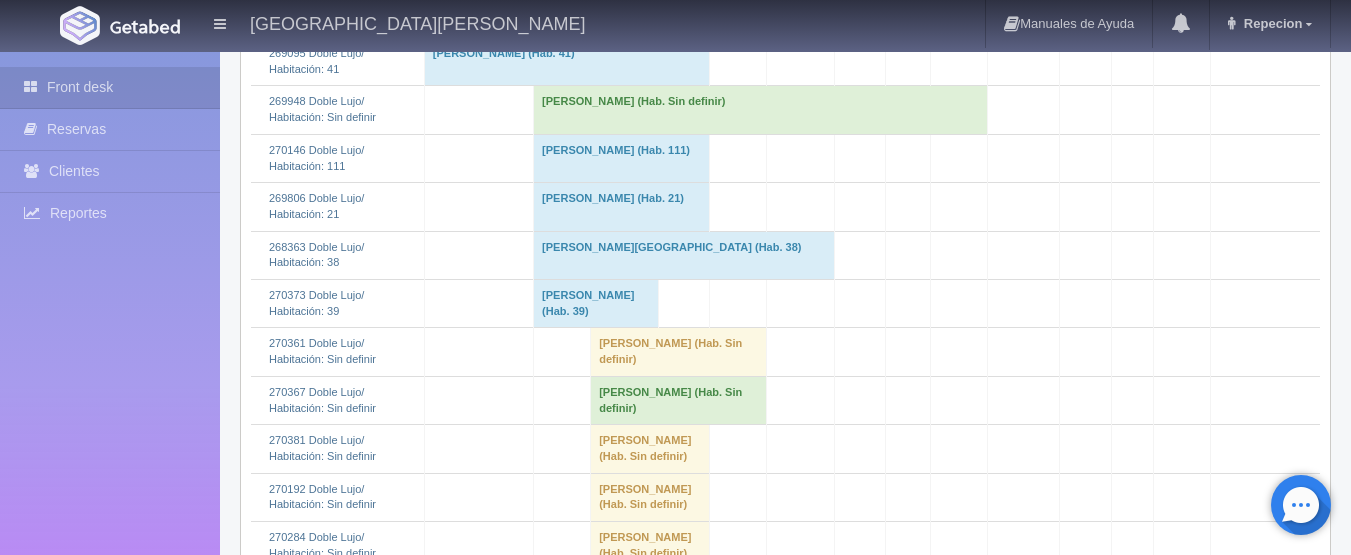 scroll, scrollTop: 1000, scrollLeft: 0, axis: vertical 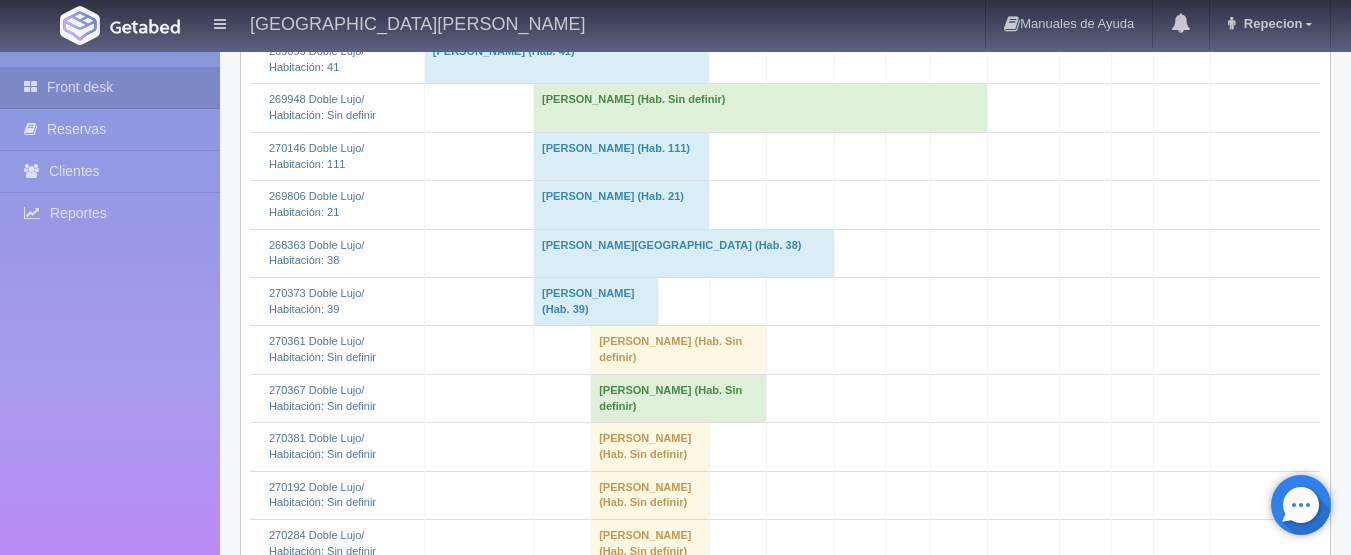 click on "Jose Antonio Valdez Leyva 												(Hab. Sin definir)" at bounding box center (761, 108) 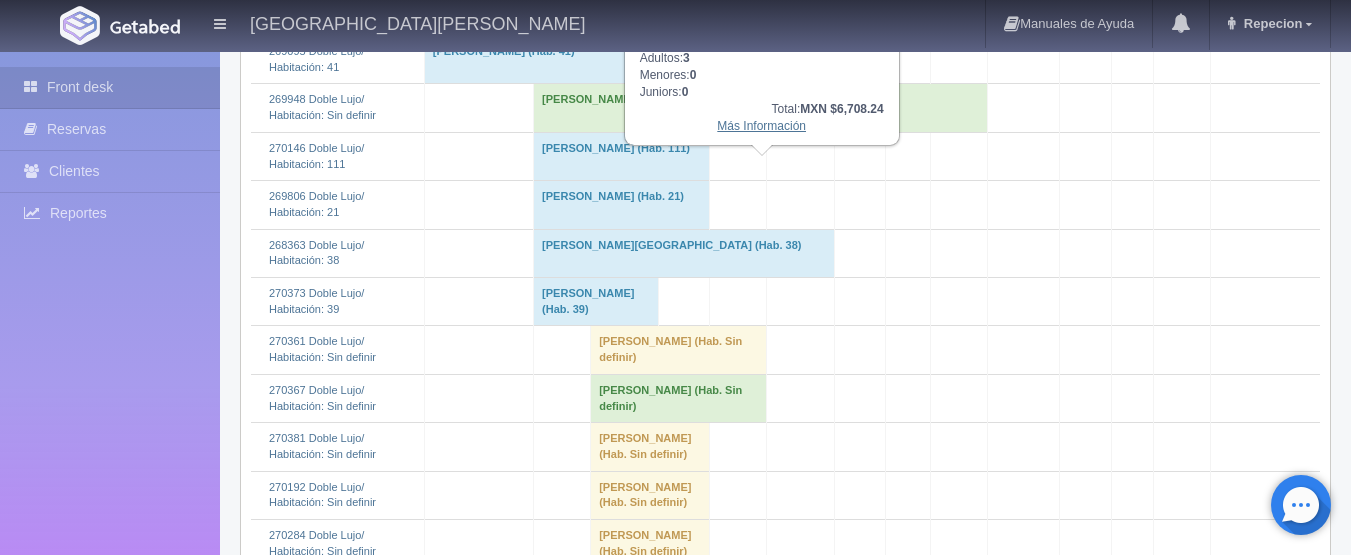 click on "Más Información" at bounding box center (761, 126) 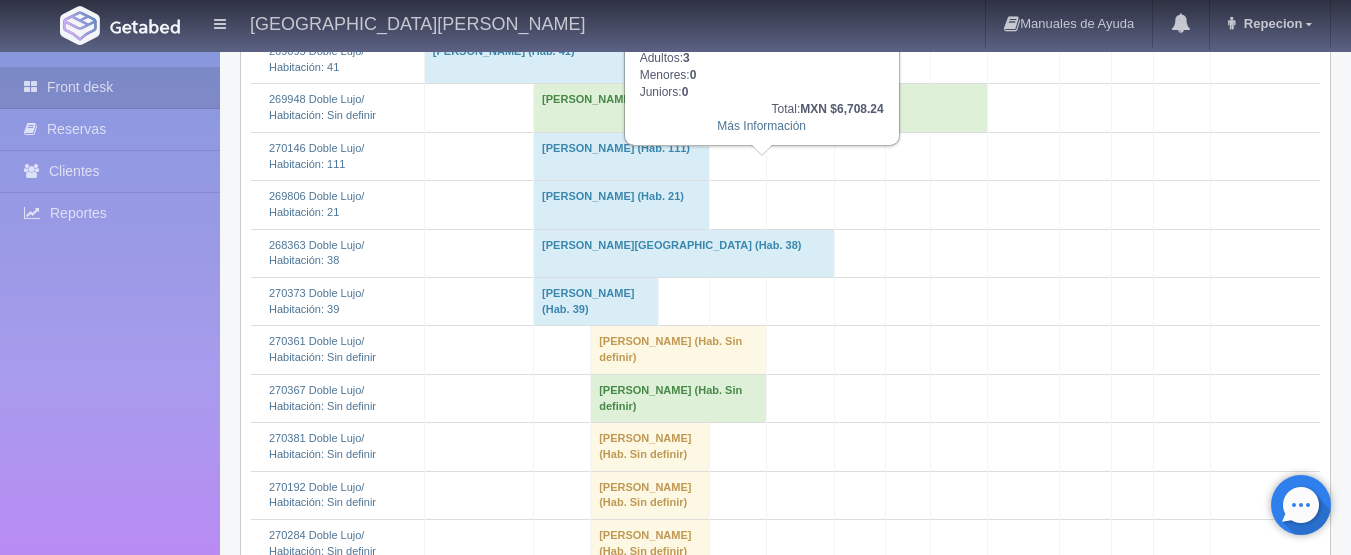 click on "Total:  MXN $6,708.24" at bounding box center (762, 109) 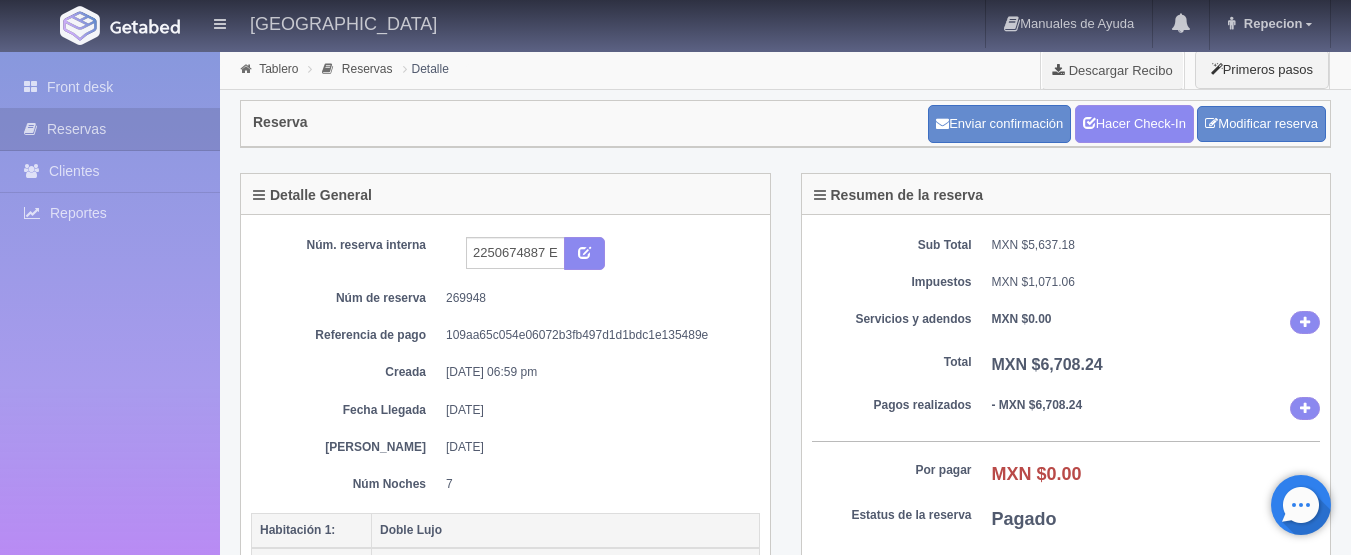 scroll, scrollTop: 0, scrollLeft: 0, axis: both 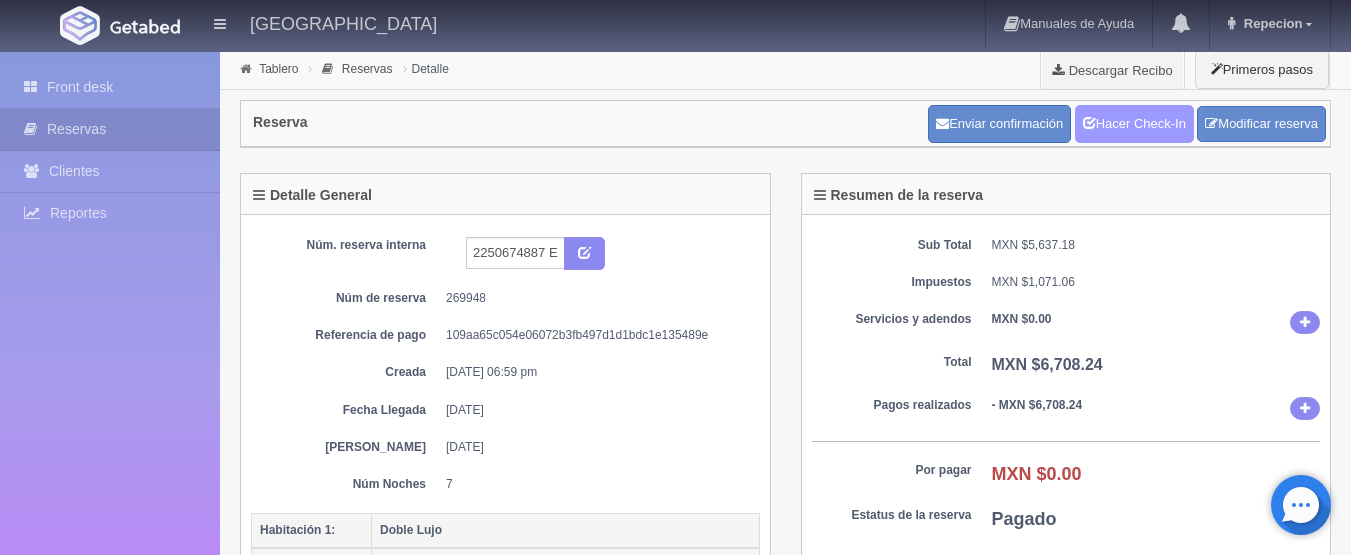 click on "Hacer Check-In" at bounding box center (1134, 124) 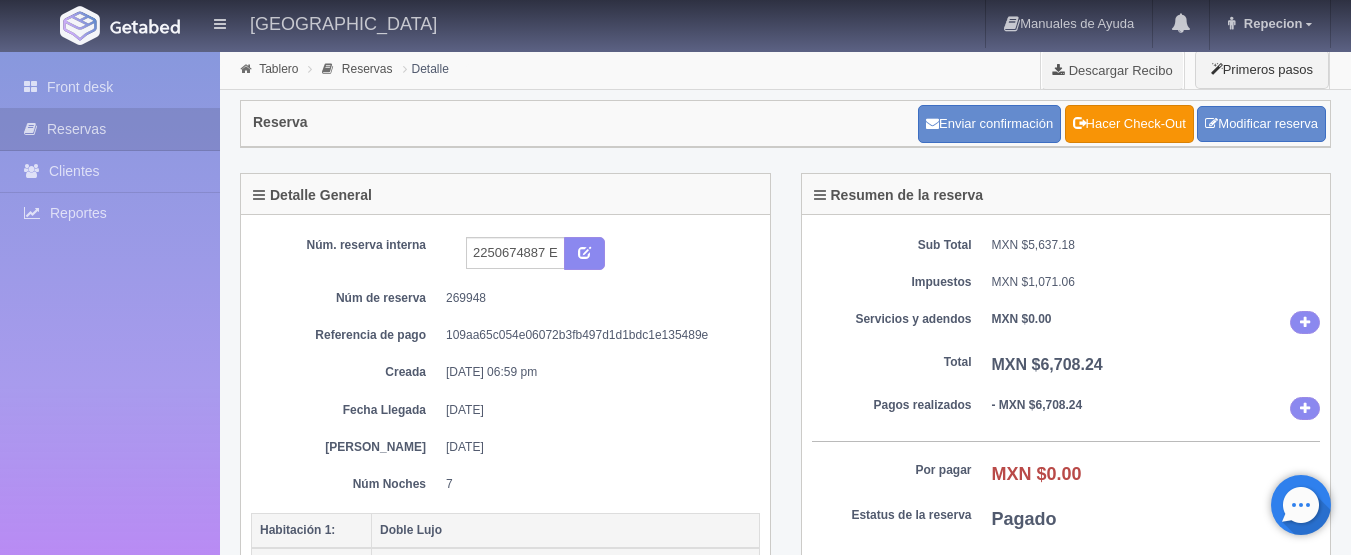 scroll, scrollTop: 0, scrollLeft: 0, axis: both 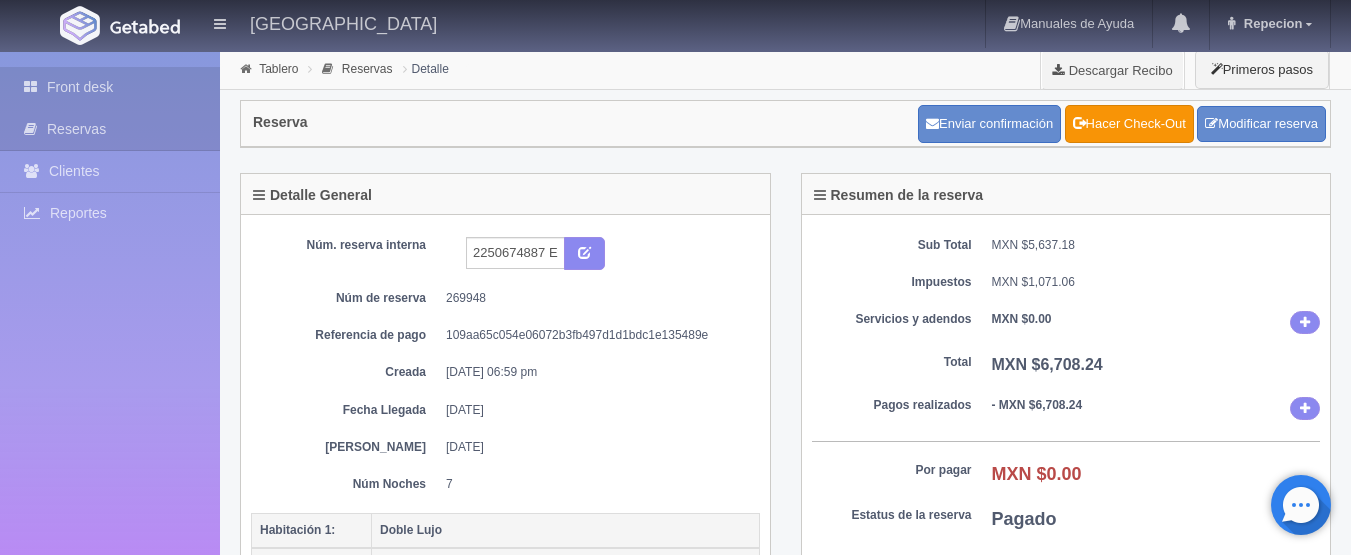 click on "Front desk" at bounding box center [110, 87] 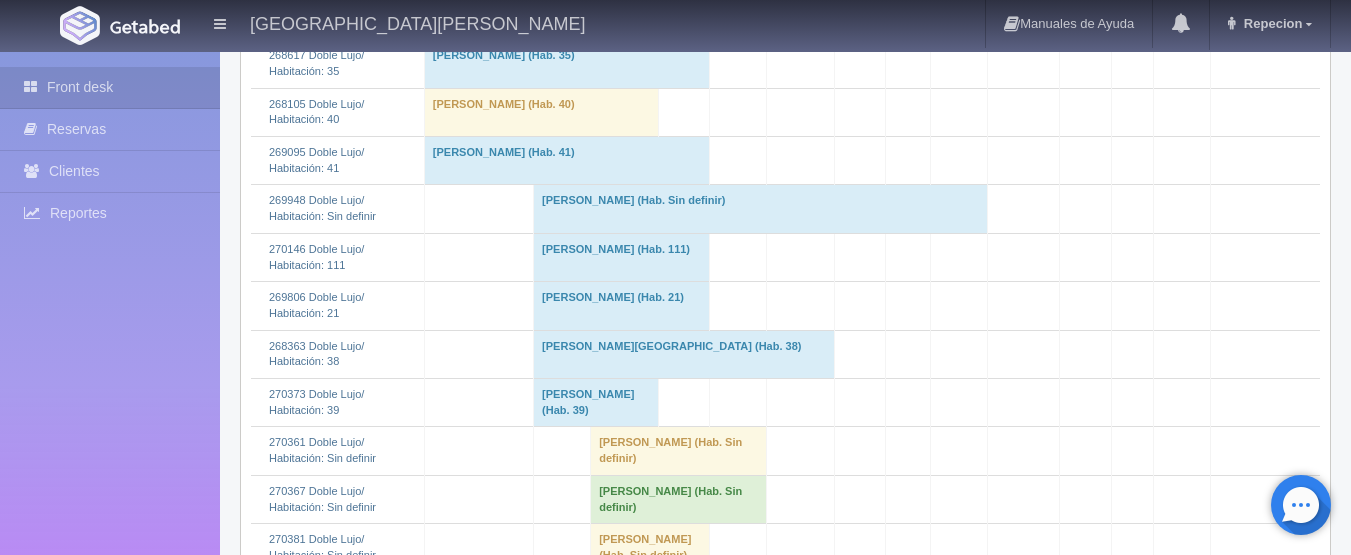scroll, scrollTop: 900, scrollLeft: 0, axis: vertical 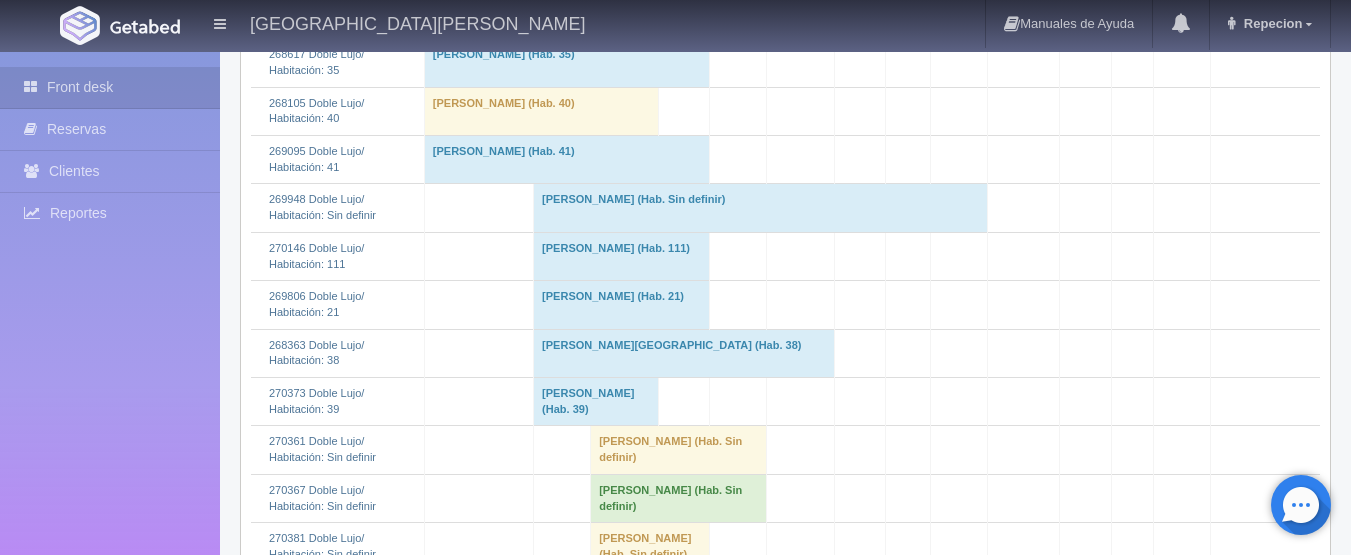 click on "Jose Antonio Valdez Leyva 												(Hab. Sin definir)" at bounding box center (761, 208) 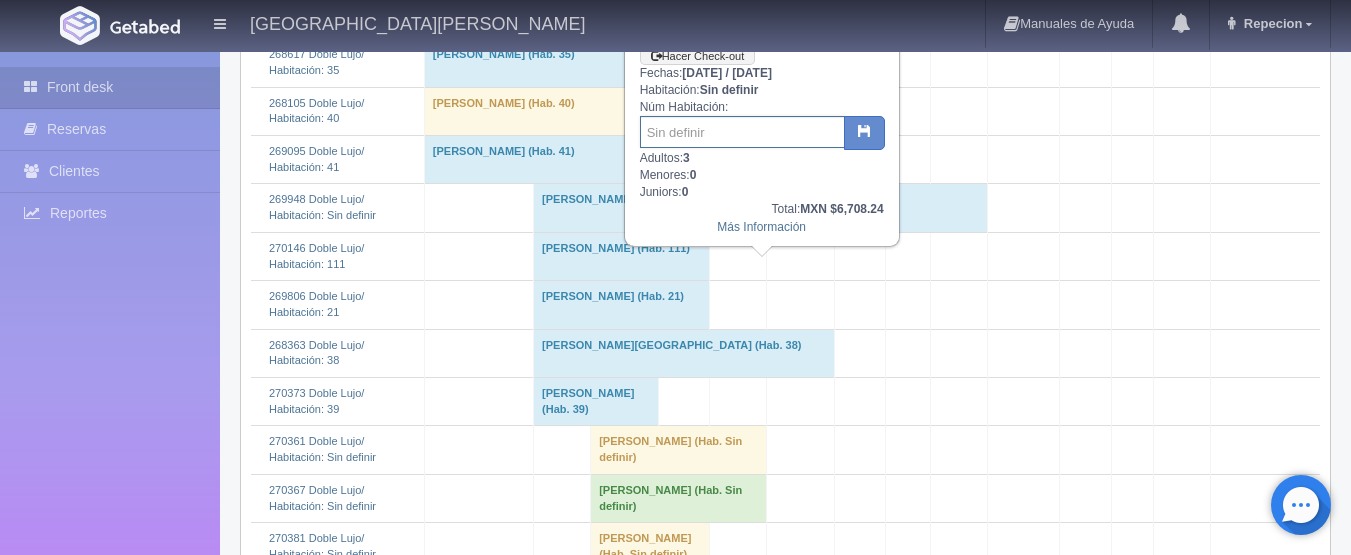 click at bounding box center (742, 132) 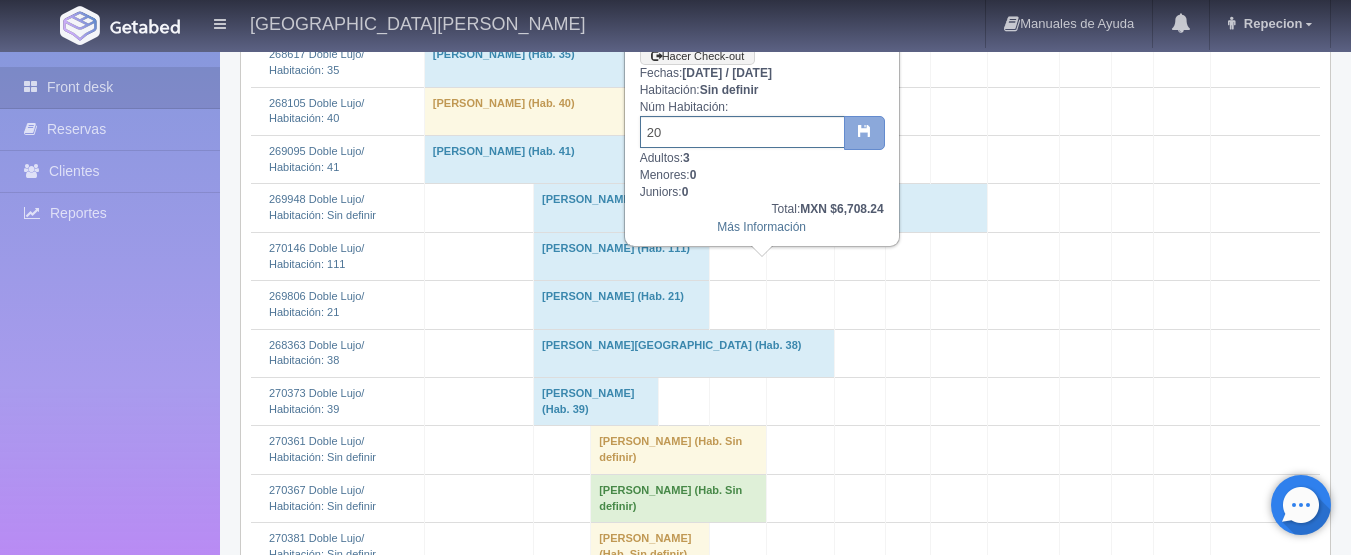 type on "20" 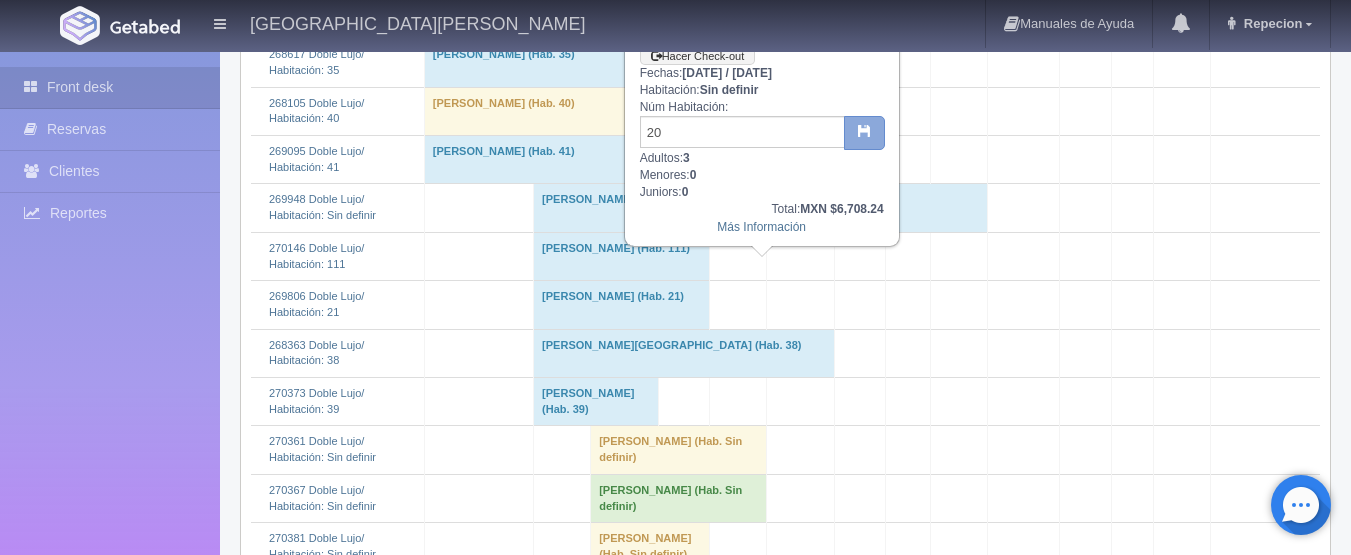 click at bounding box center [864, 133] 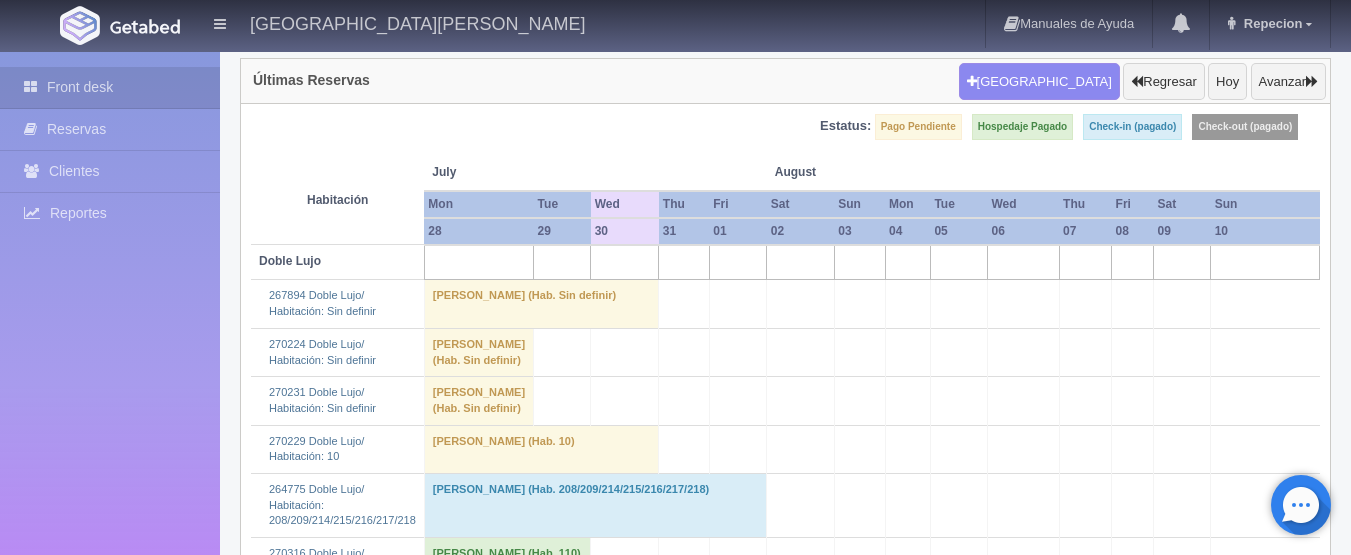 scroll, scrollTop: 0, scrollLeft: 0, axis: both 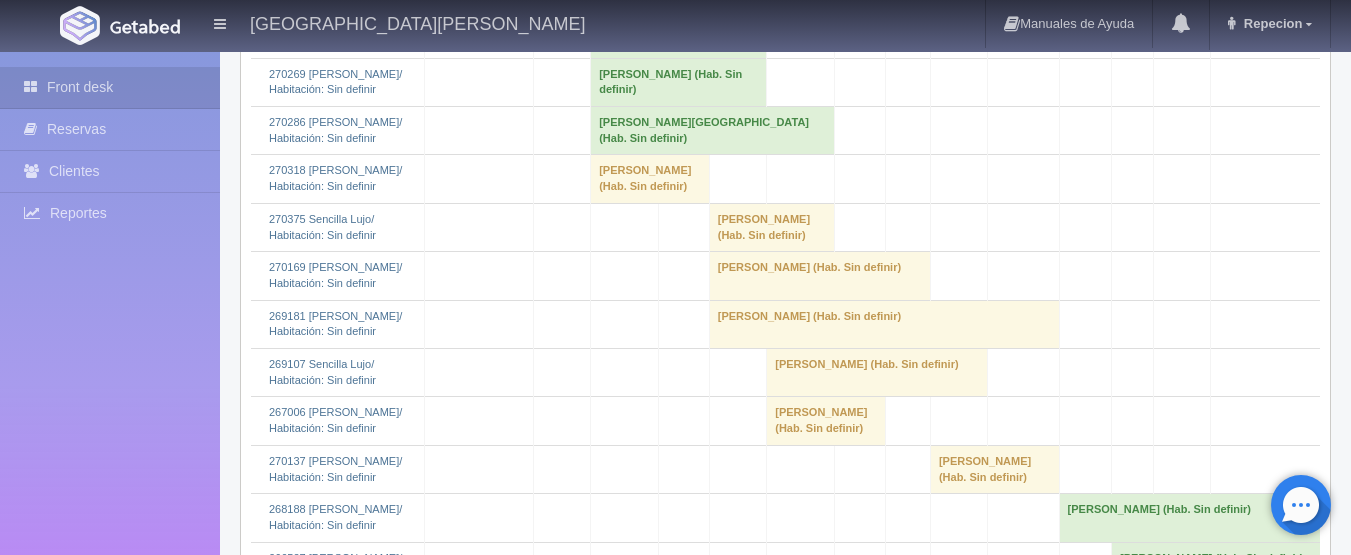 click on "evaristo benitez 												(Hab. Sin definir)" at bounding box center [650, 179] 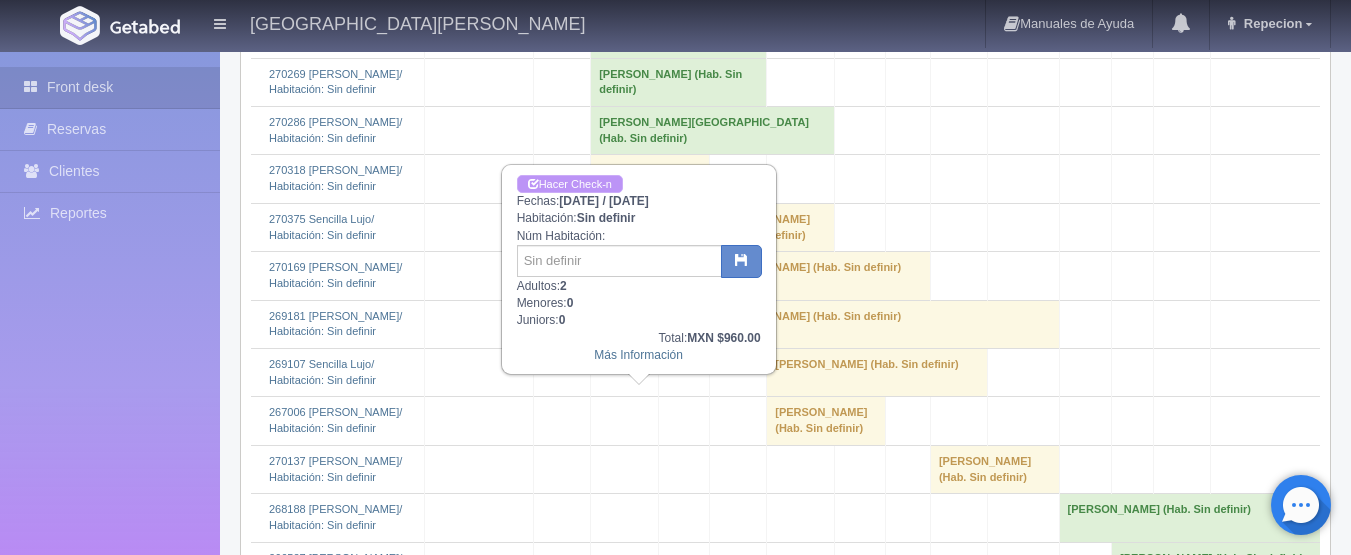 click on "Hacer Check-n" at bounding box center [570, 184] 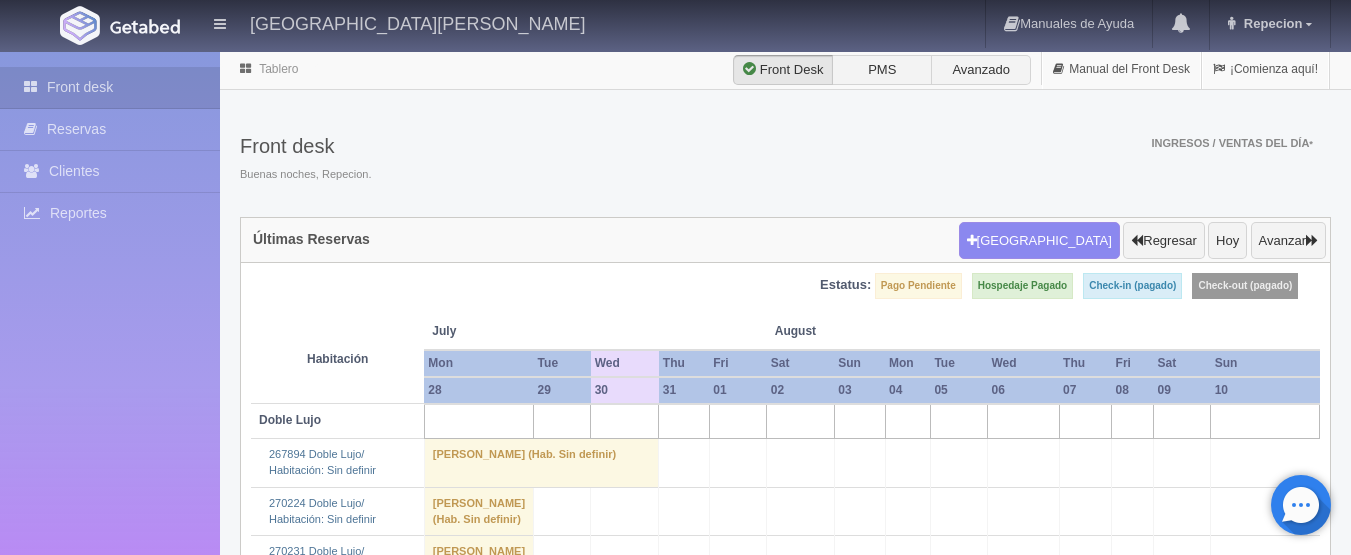 scroll, scrollTop: 3400, scrollLeft: 0, axis: vertical 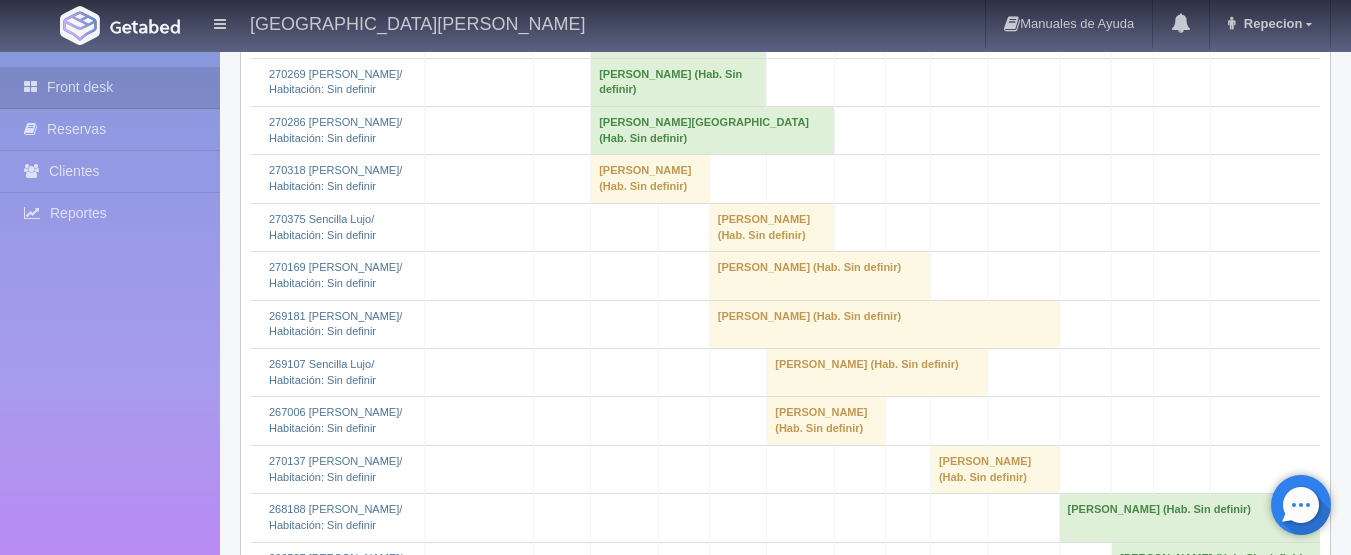 click on "[PERSON_NAME] 												(Hab. Sin definir)" at bounding box center (650, 179) 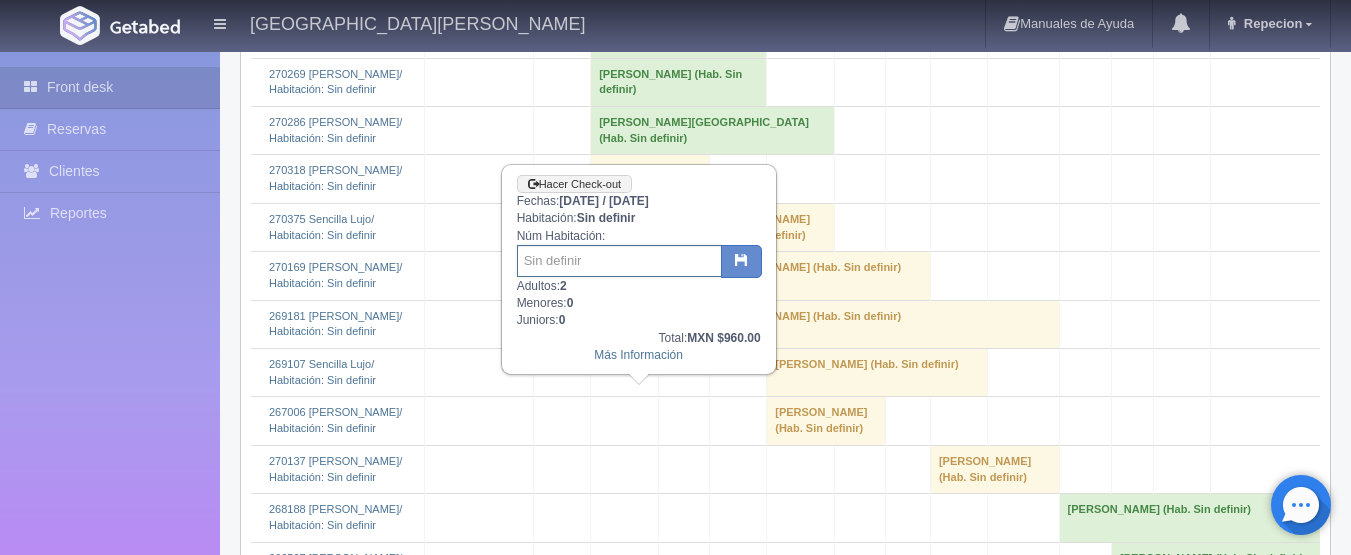 click at bounding box center (619, 261) 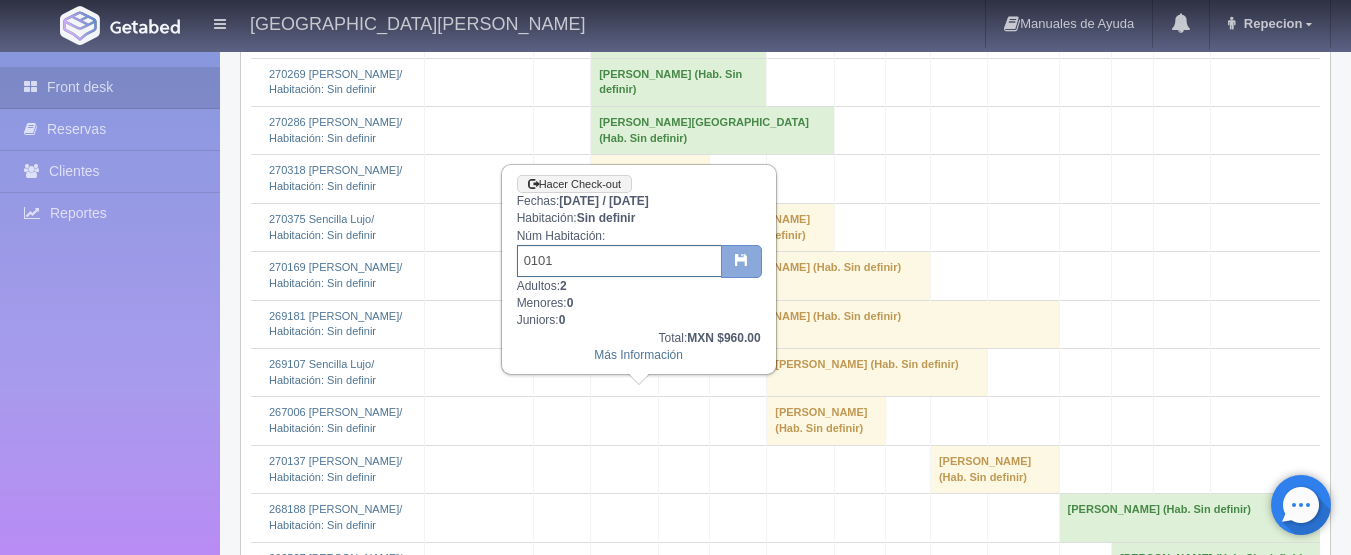 type on "0101" 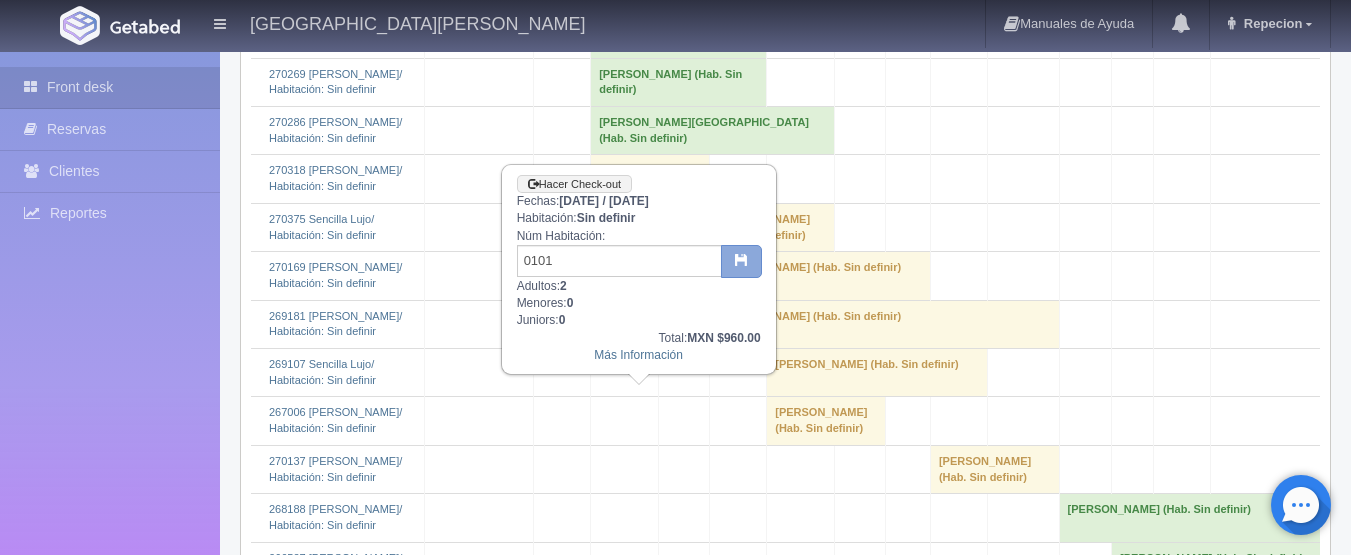 click at bounding box center [741, 262] 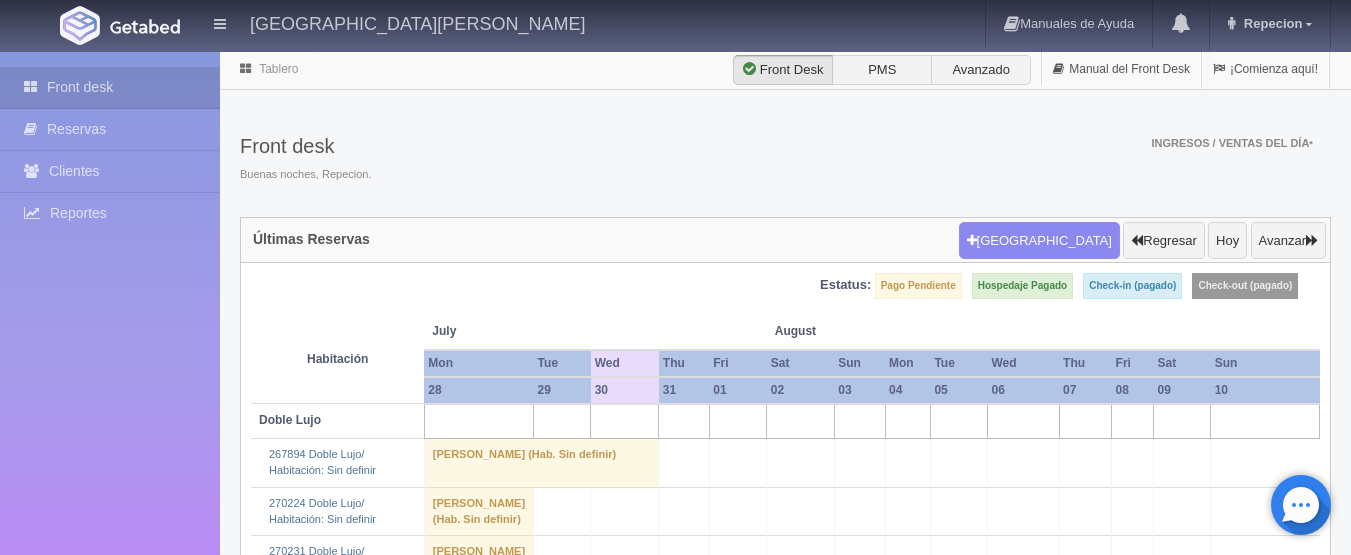 scroll, scrollTop: 0, scrollLeft: 0, axis: both 